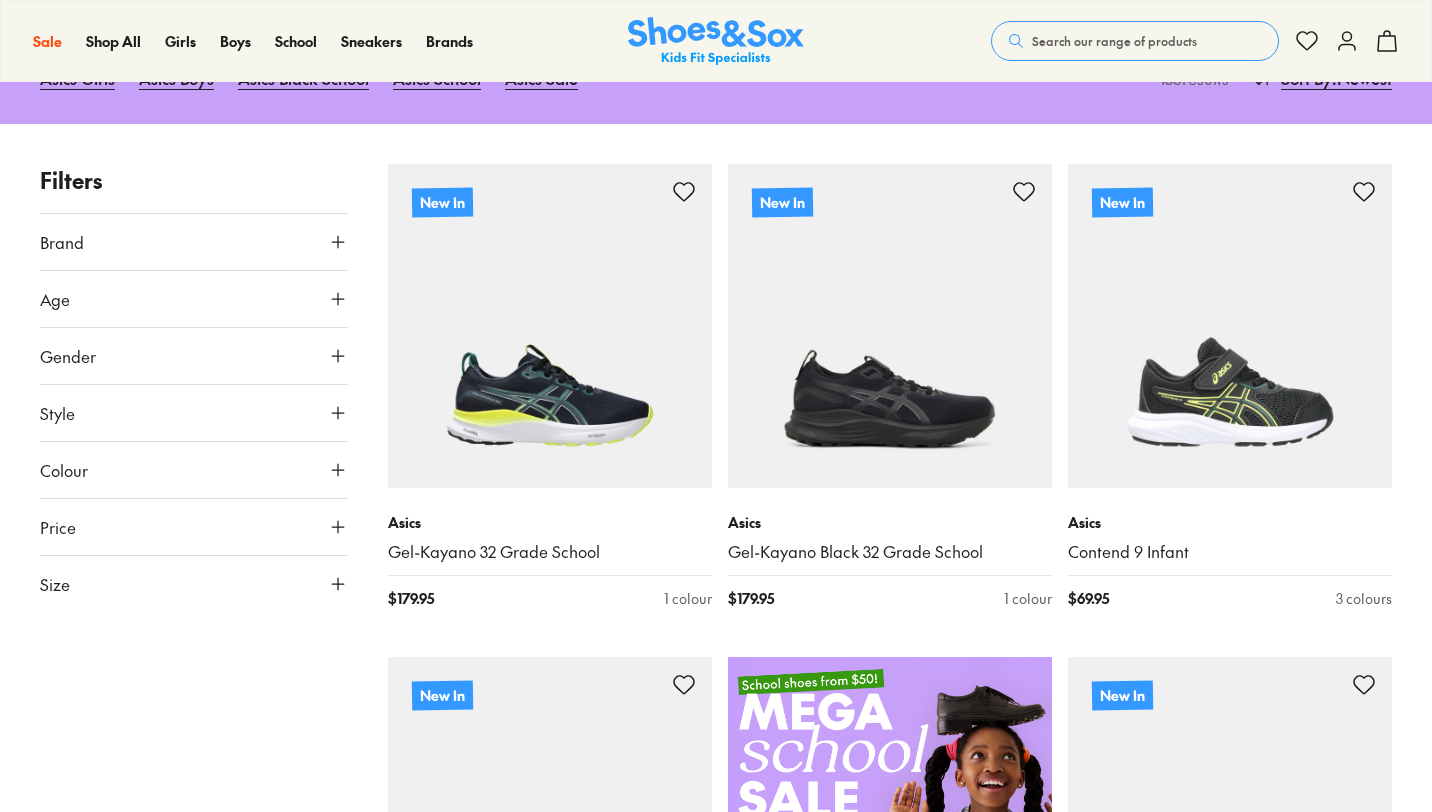 scroll, scrollTop: 480, scrollLeft: 0, axis: vertical 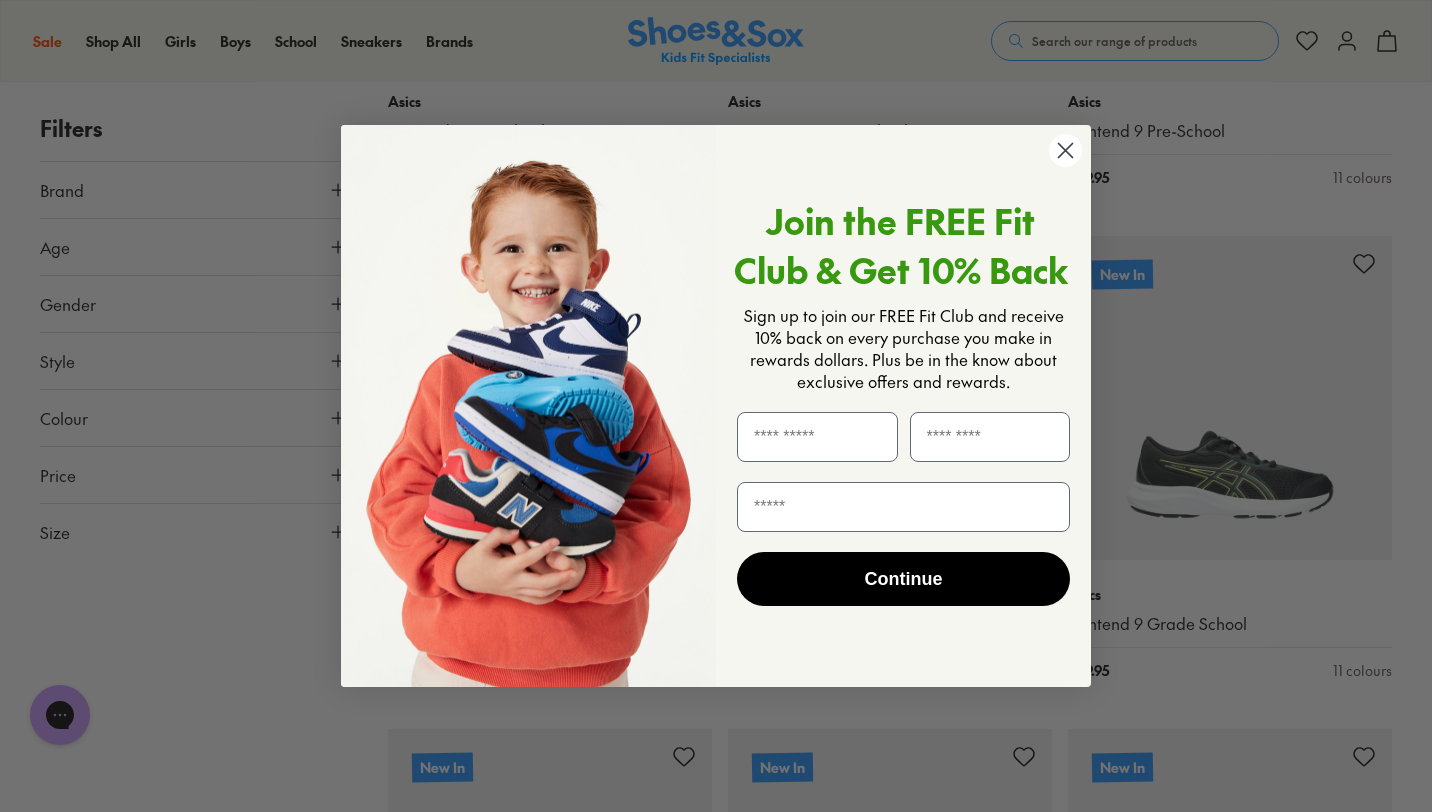 click 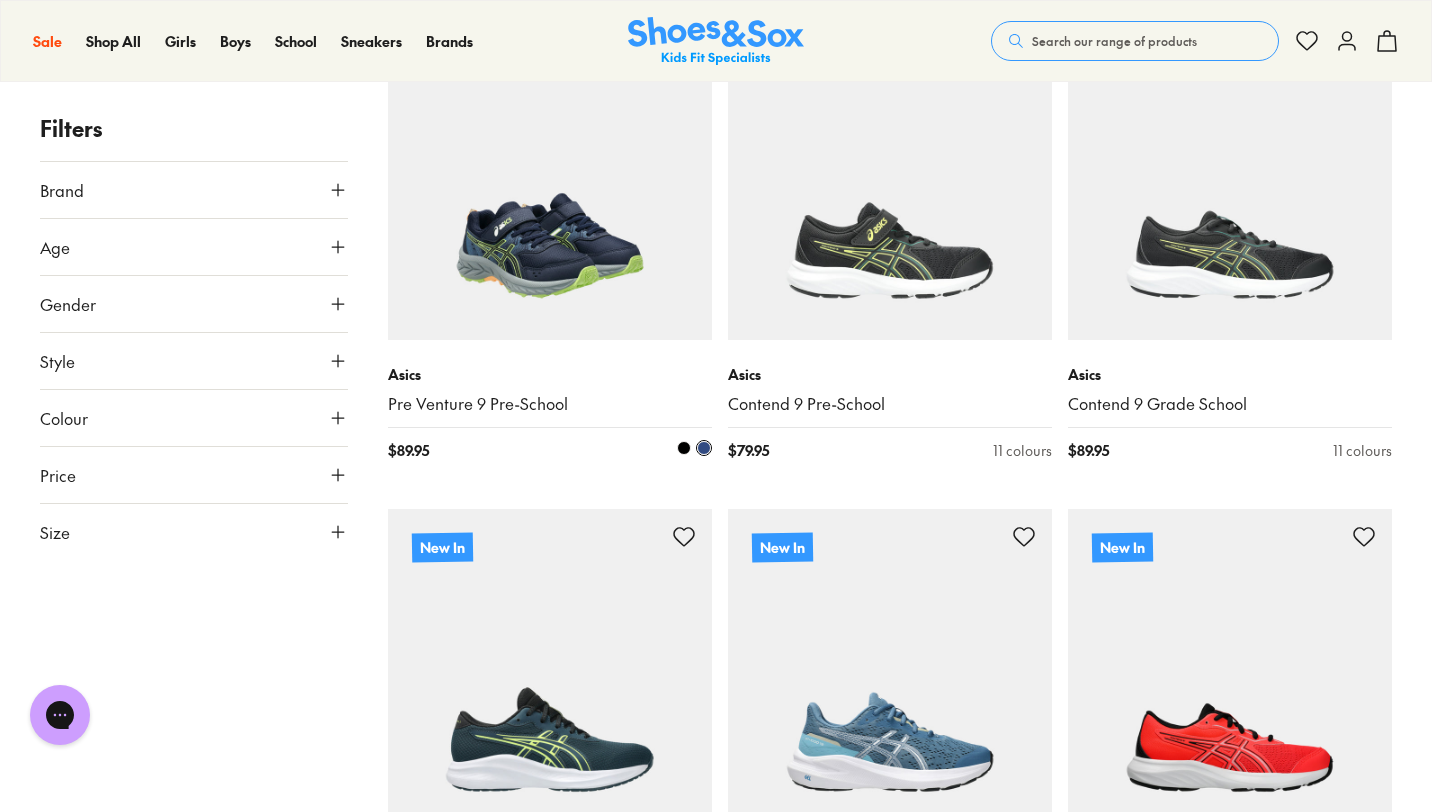 scroll, scrollTop: 2450, scrollLeft: 0, axis: vertical 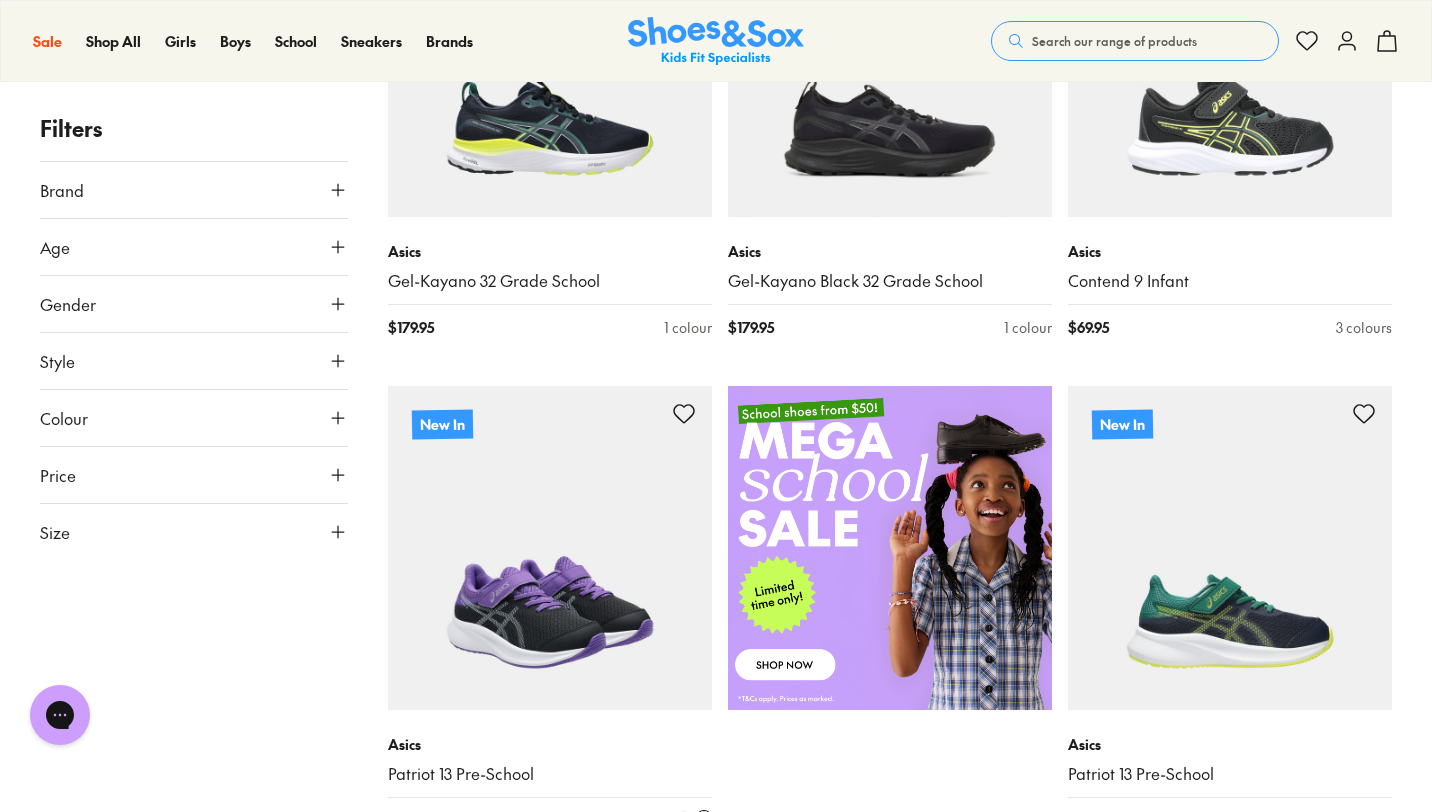 click at bounding box center (550, 548) 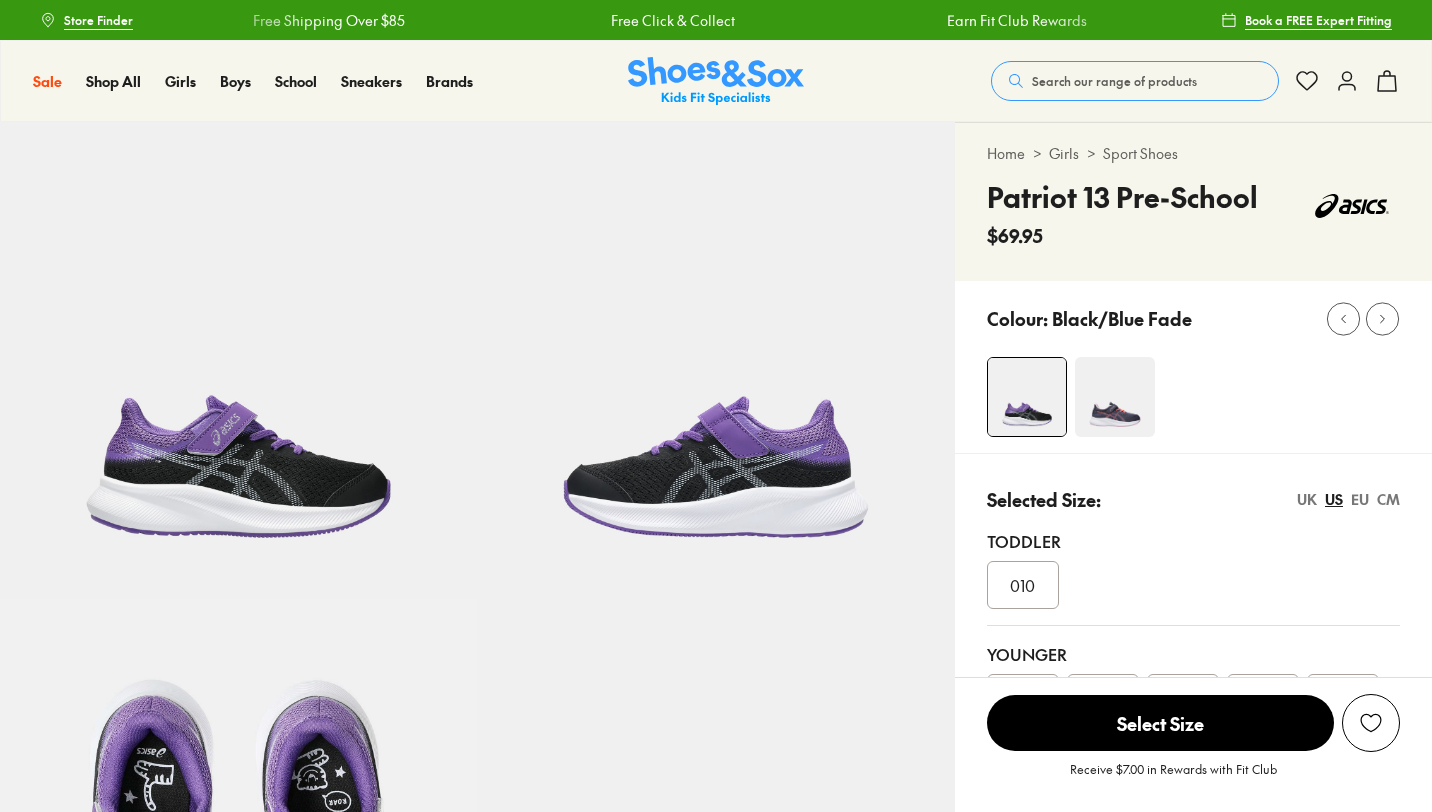 scroll, scrollTop: 200, scrollLeft: 0, axis: vertical 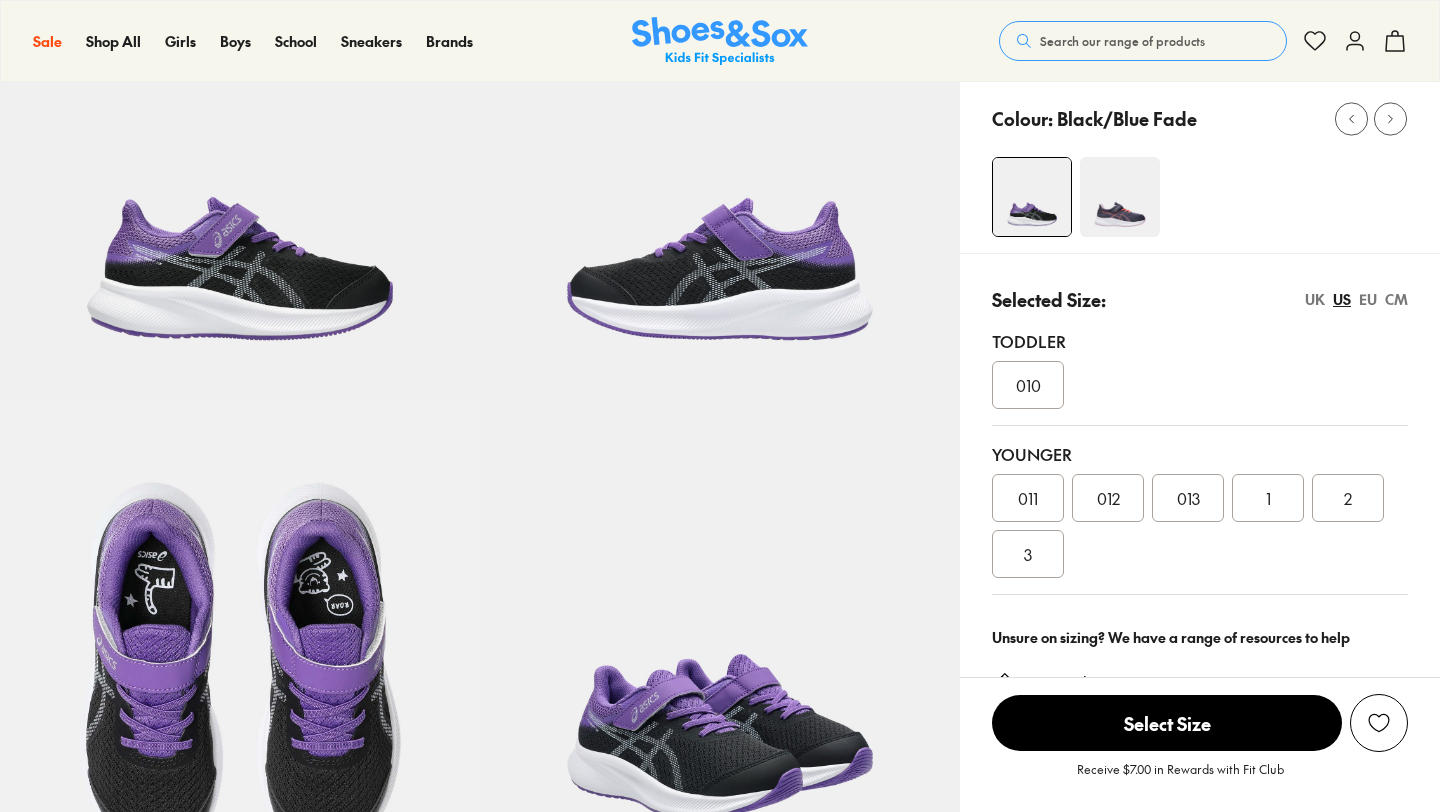 select on "*" 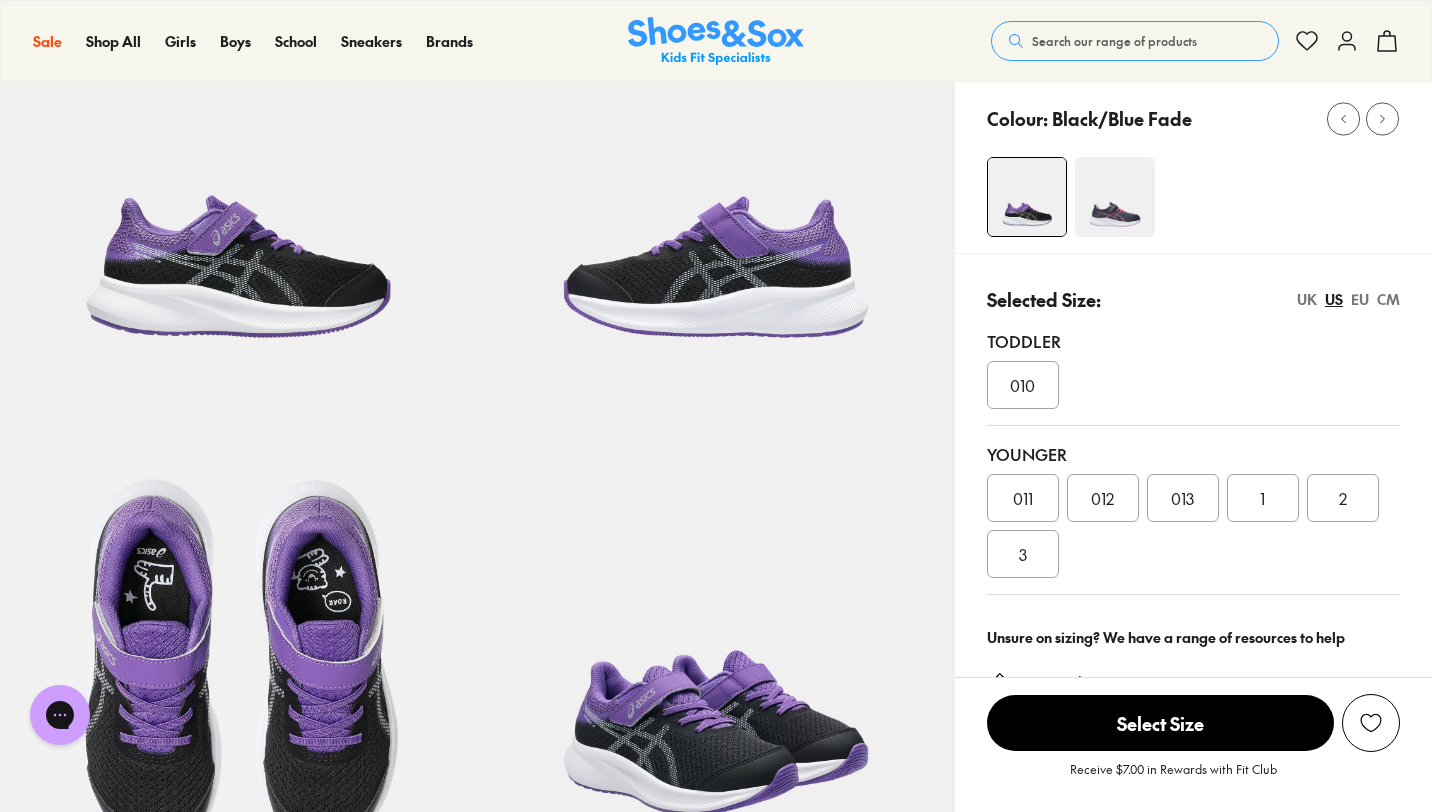 scroll, scrollTop: 0, scrollLeft: 0, axis: both 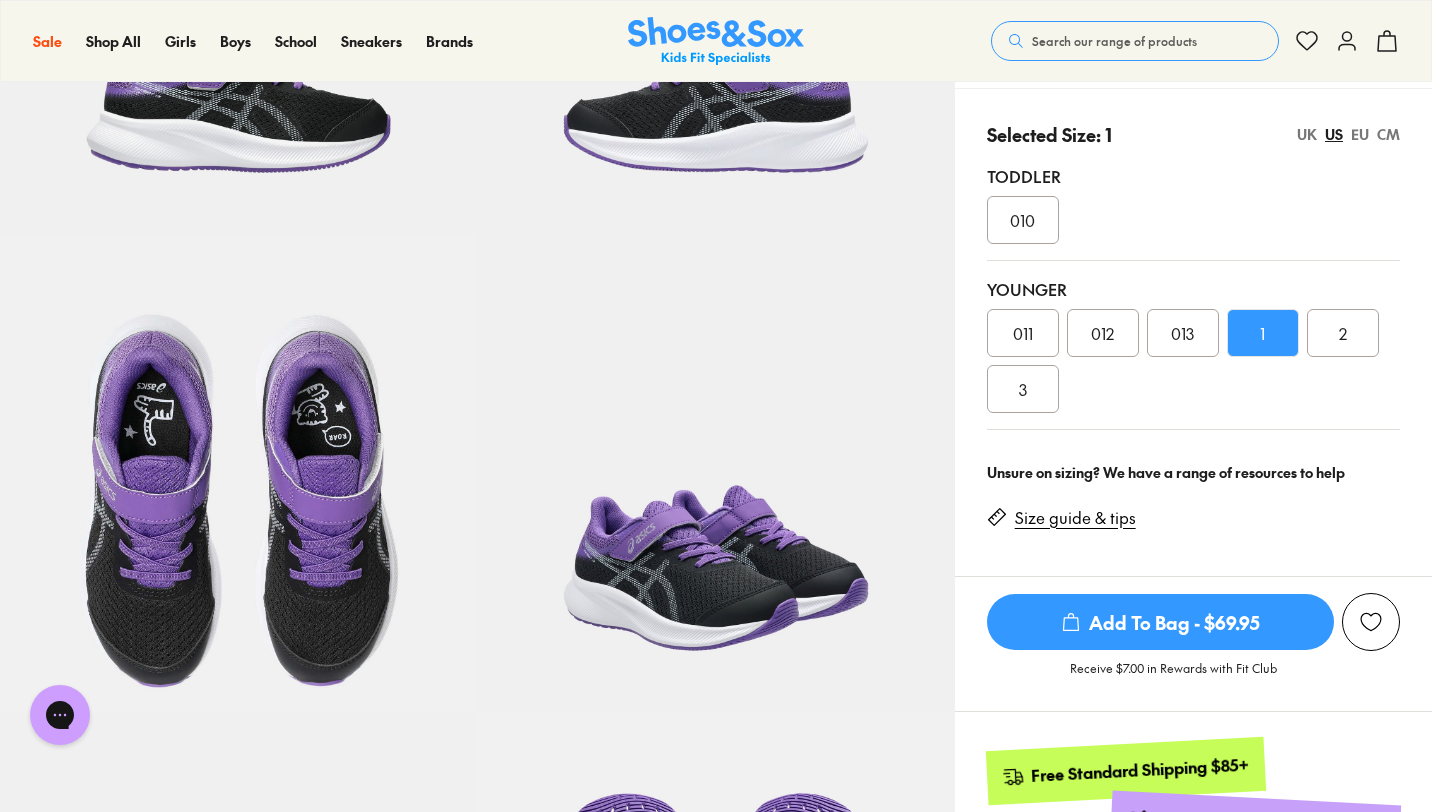 click on "Size guide & tips" at bounding box center (1075, 518) 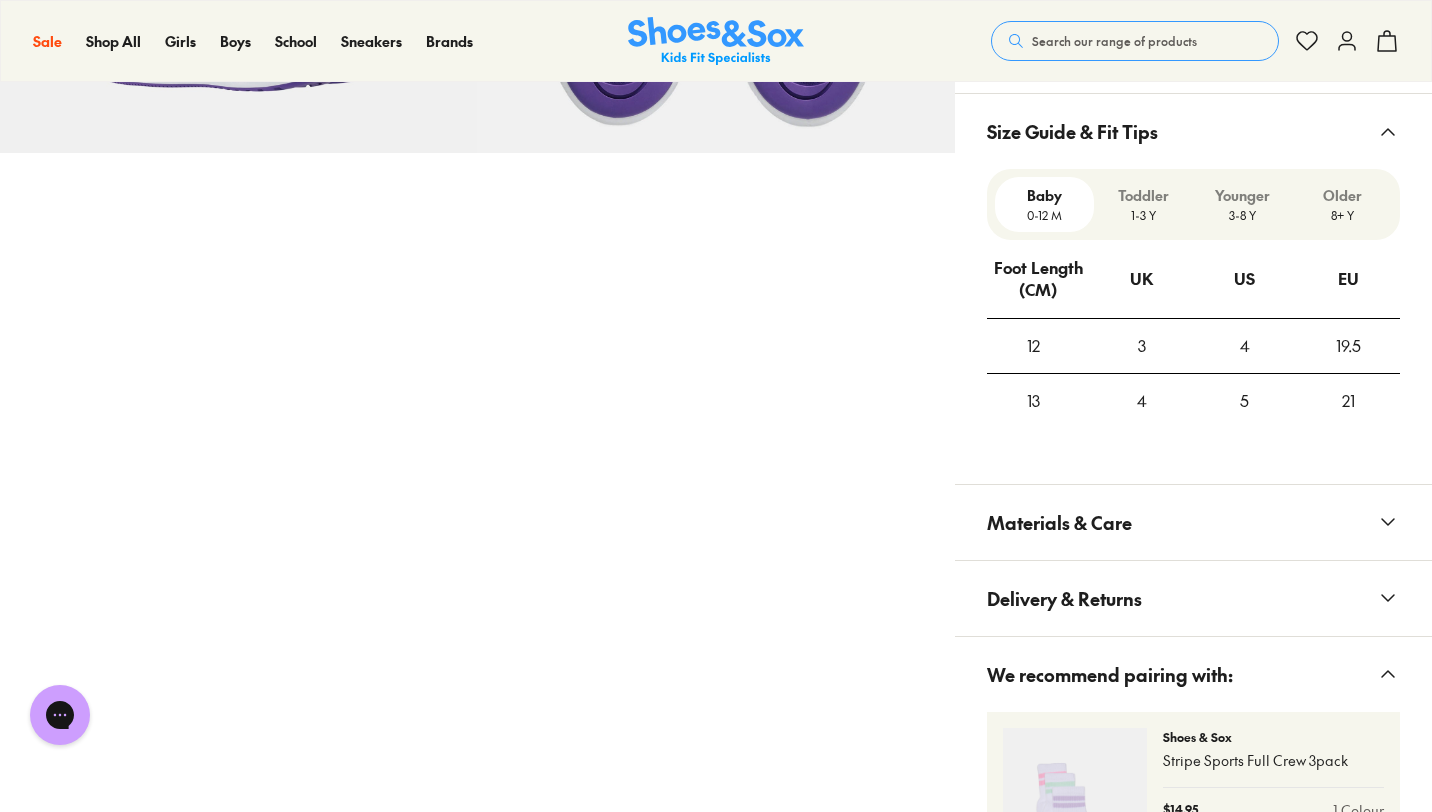 scroll, scrollTop: 1445, scrollLeft: 0, axis: vertical 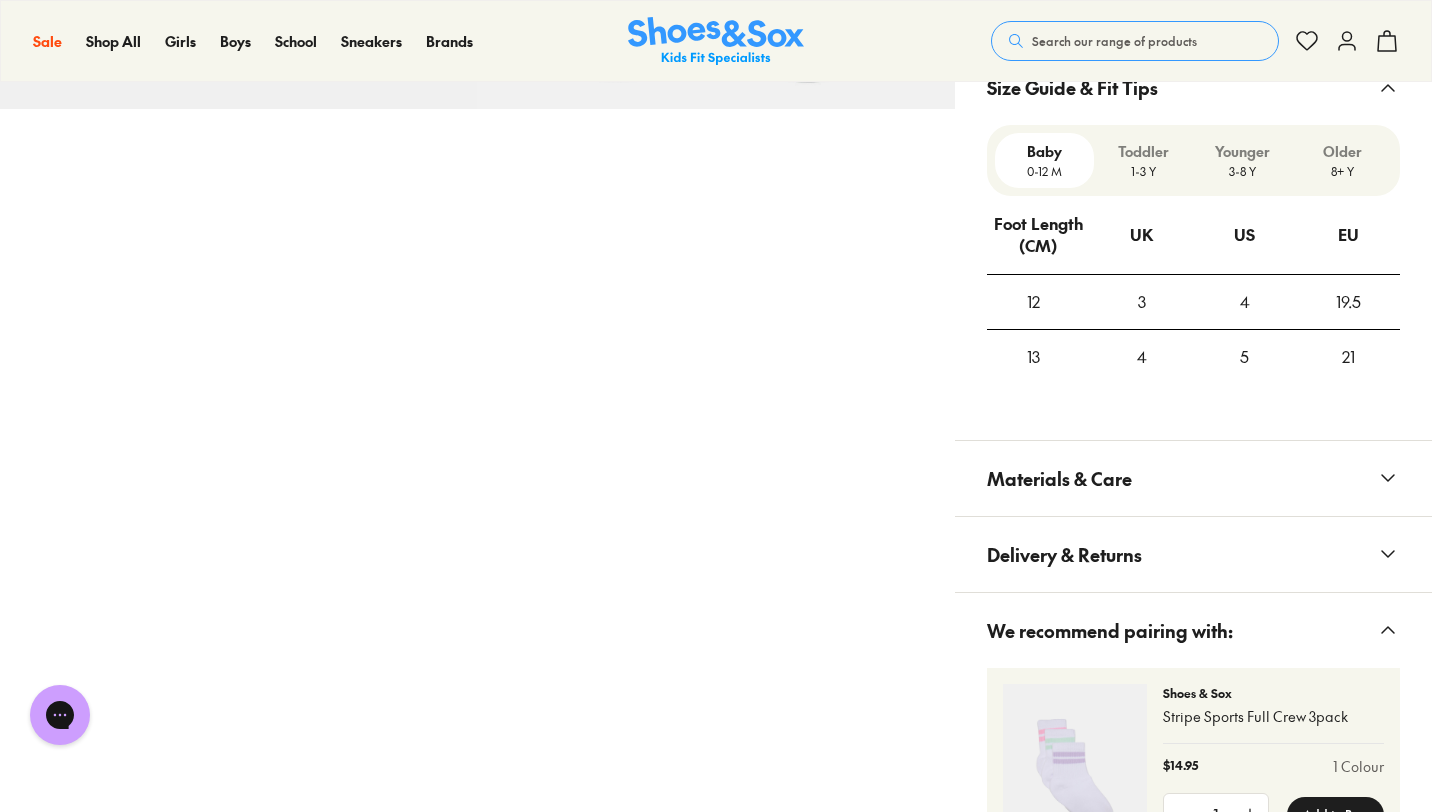 click on "3-8 Y" at bounding box center (1242, 171) 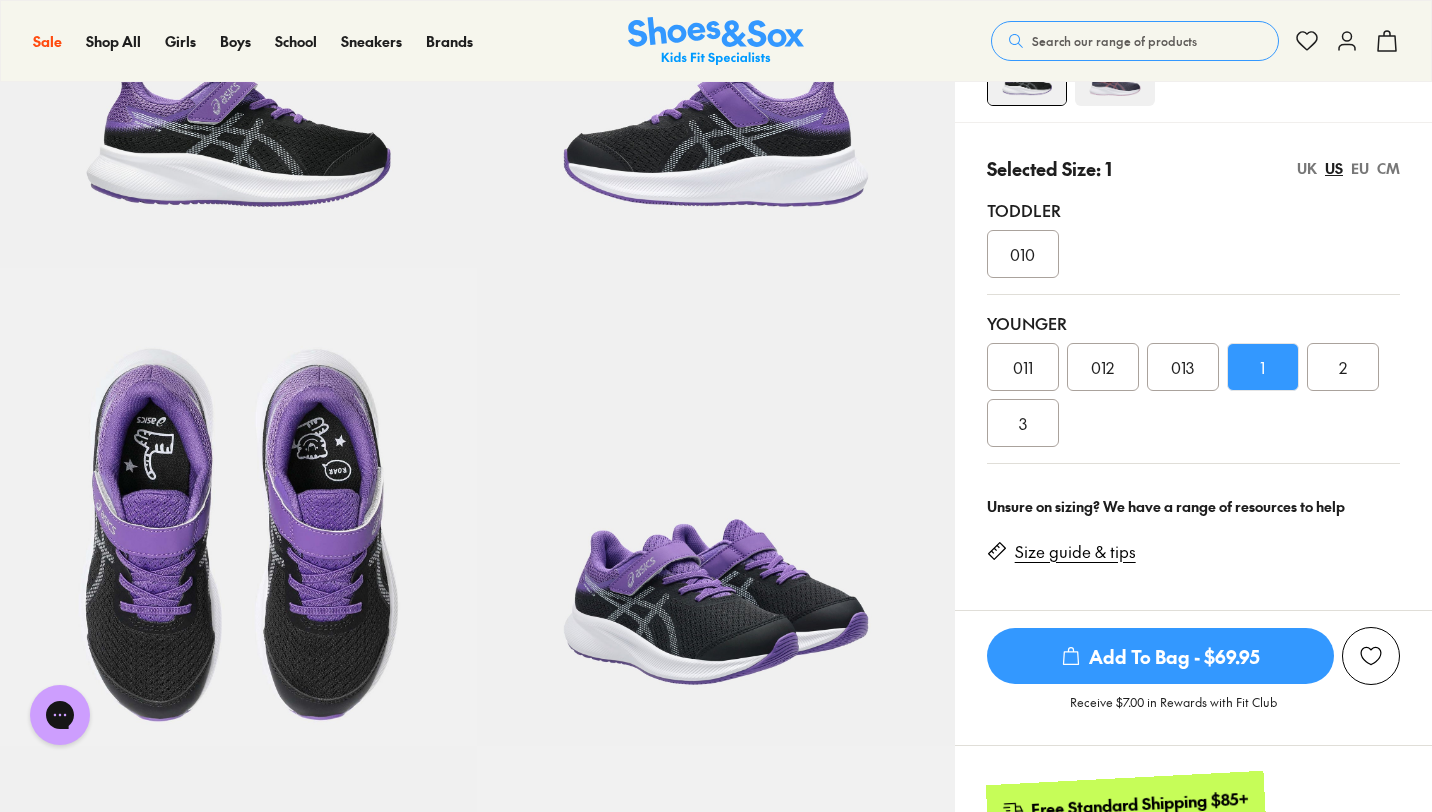 scroll, scrollTop: 356, scrollLeft: 0, axis: vertical 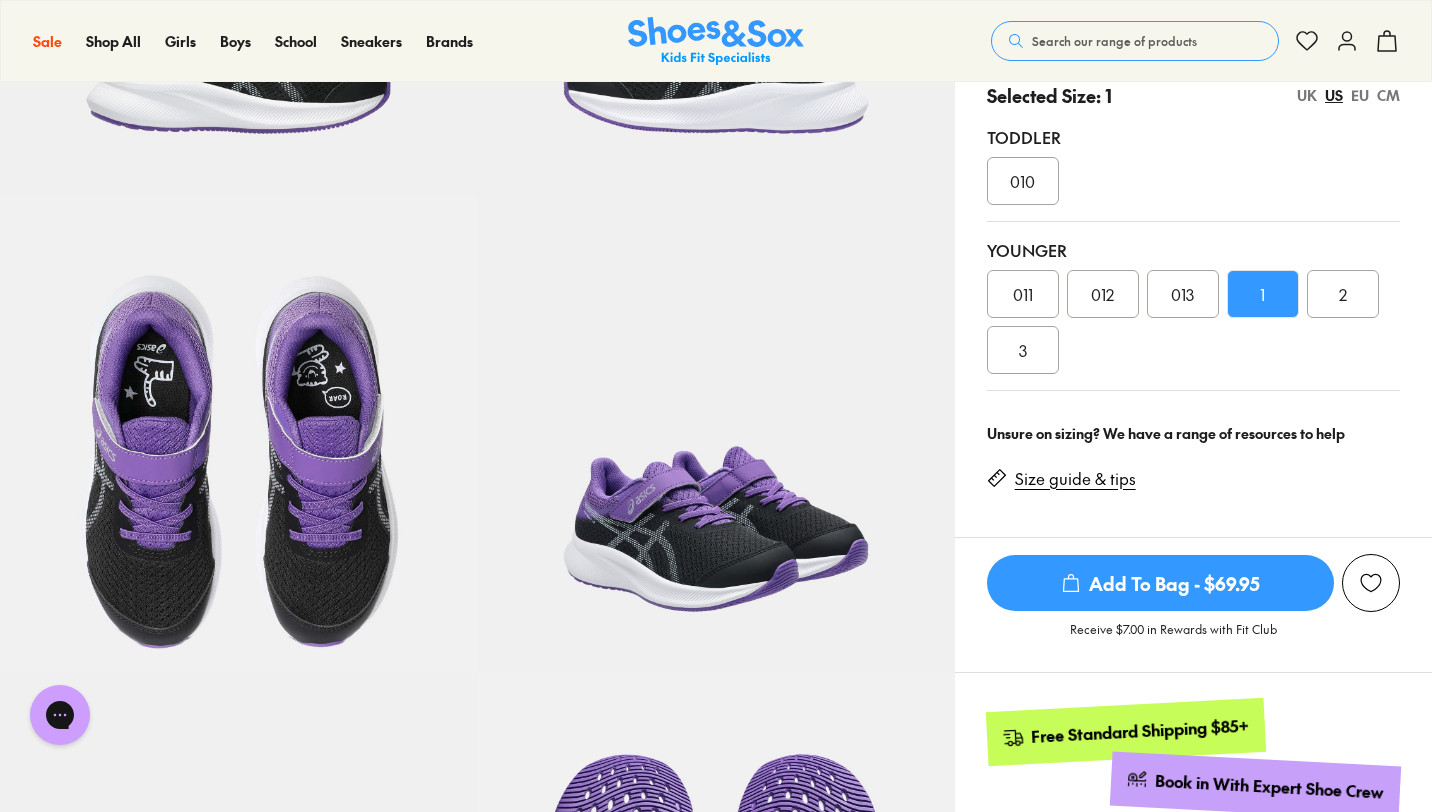 click on "Size guide & tips" at bounding box center [1075, 479] 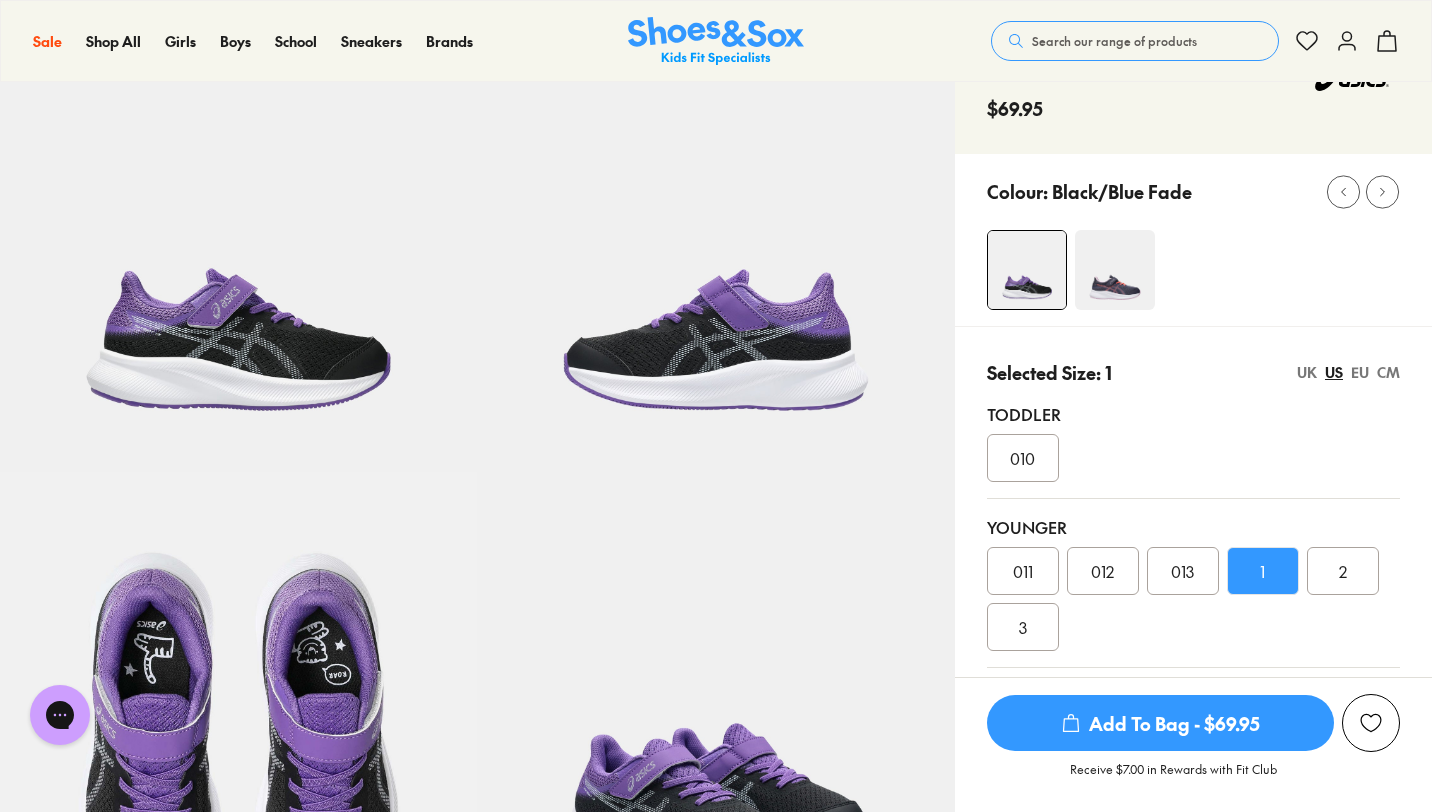 scroll, scrollTop: 207, scrollLeft: 0, axis: vertical 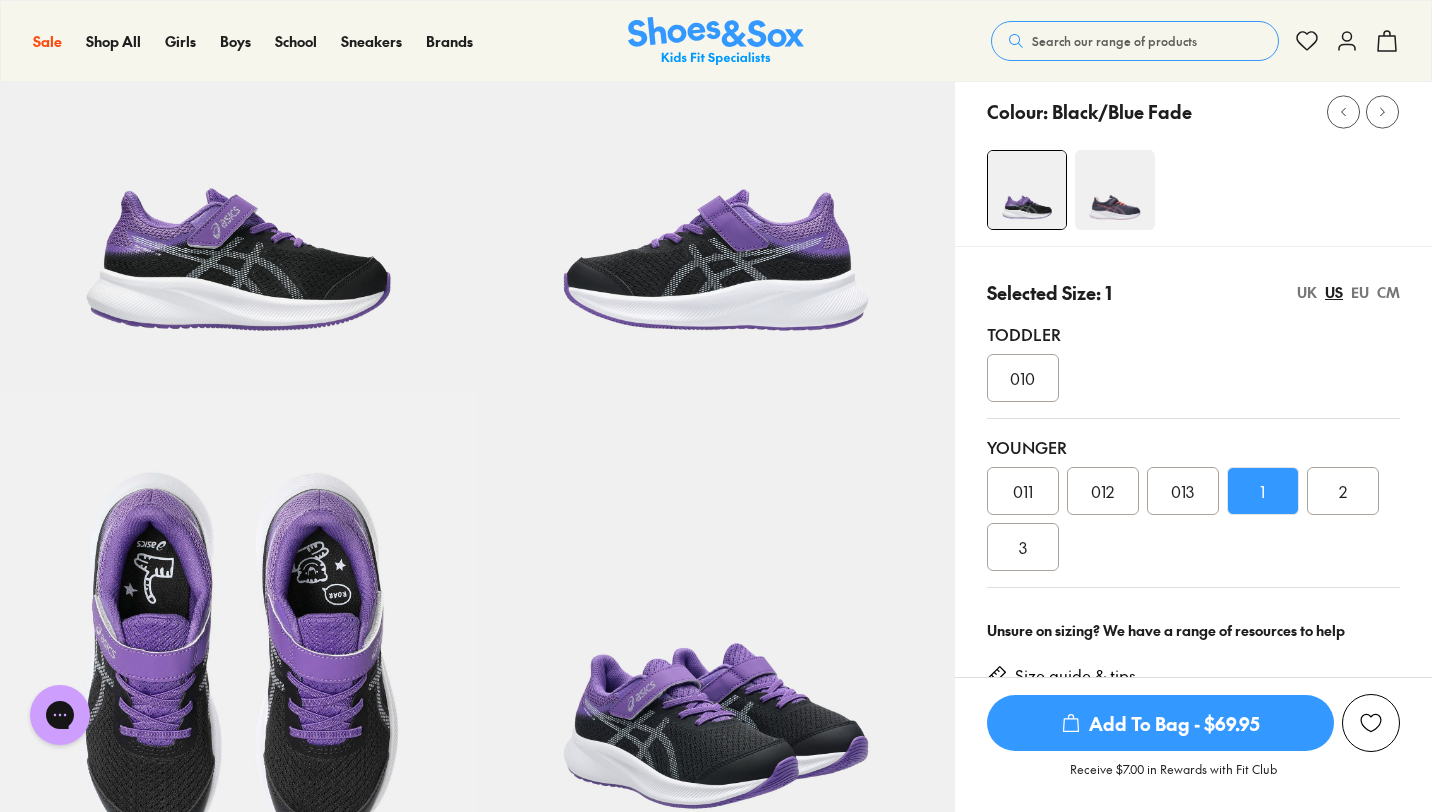 click on "1" at bounding box center [1262, 491] 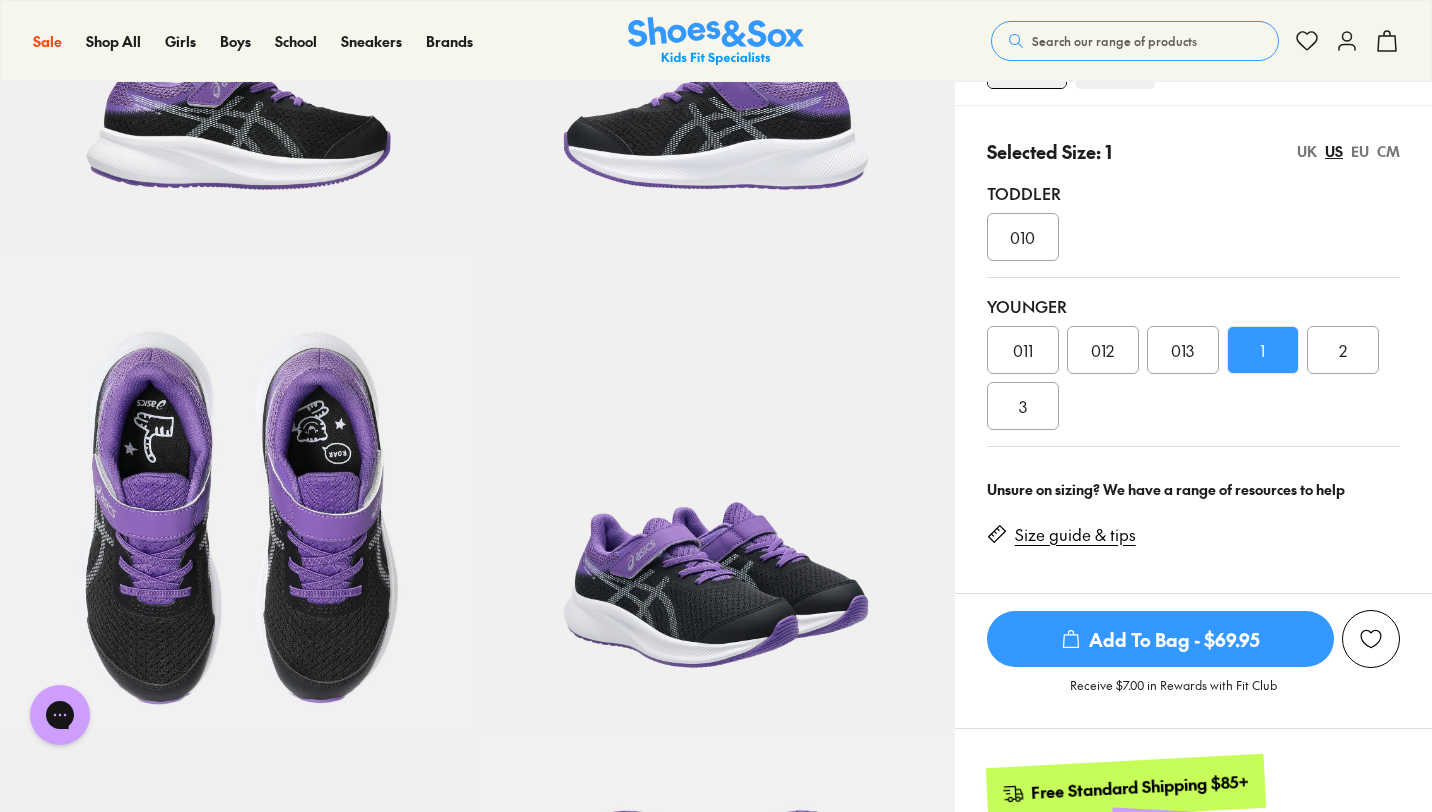 scroll, scrollTop: 0, scrollLeft: 0, axis: both 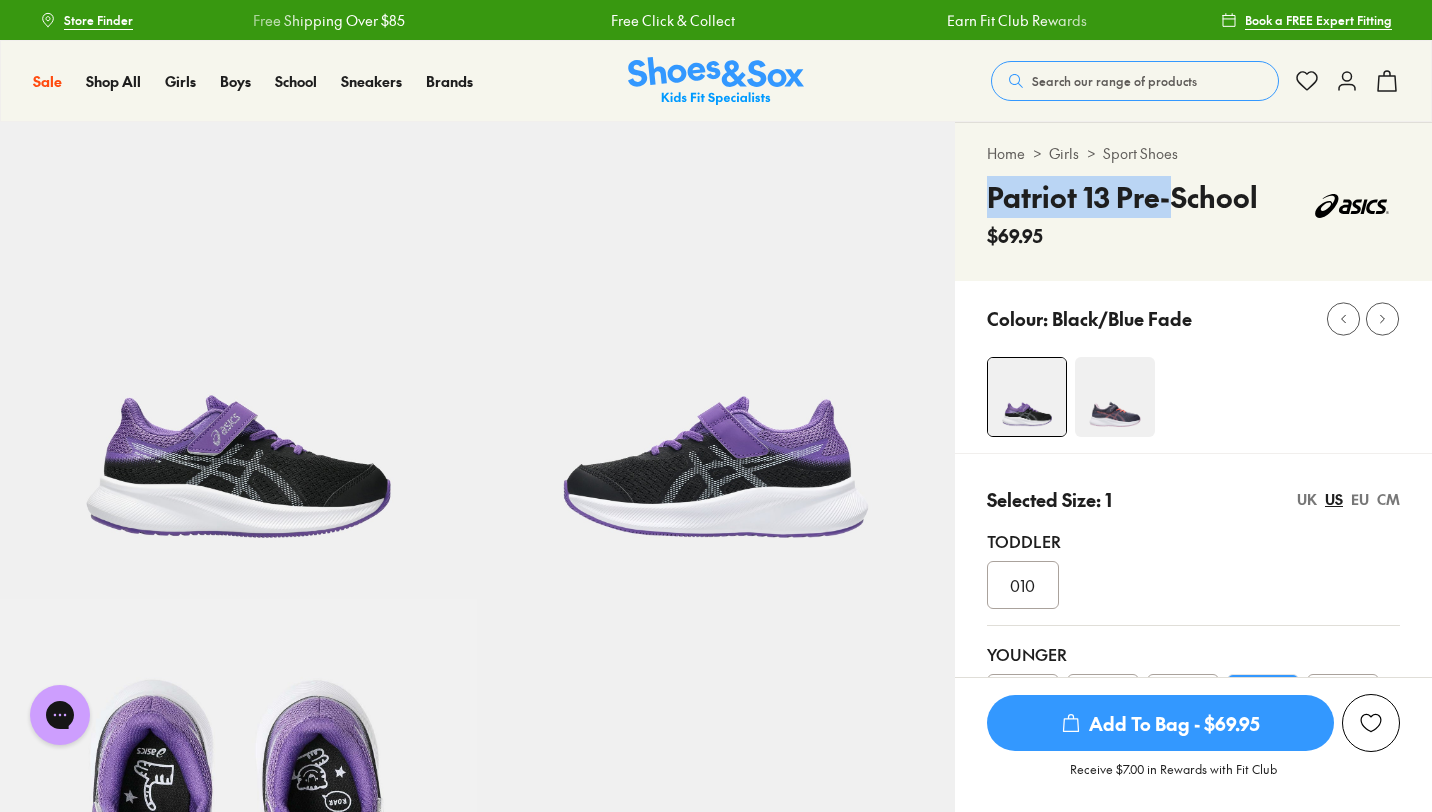 drag, startPoint x: 989, startPoint y: 197, endPoint x: 1156, endPoint y: 187, distance: 167.29913 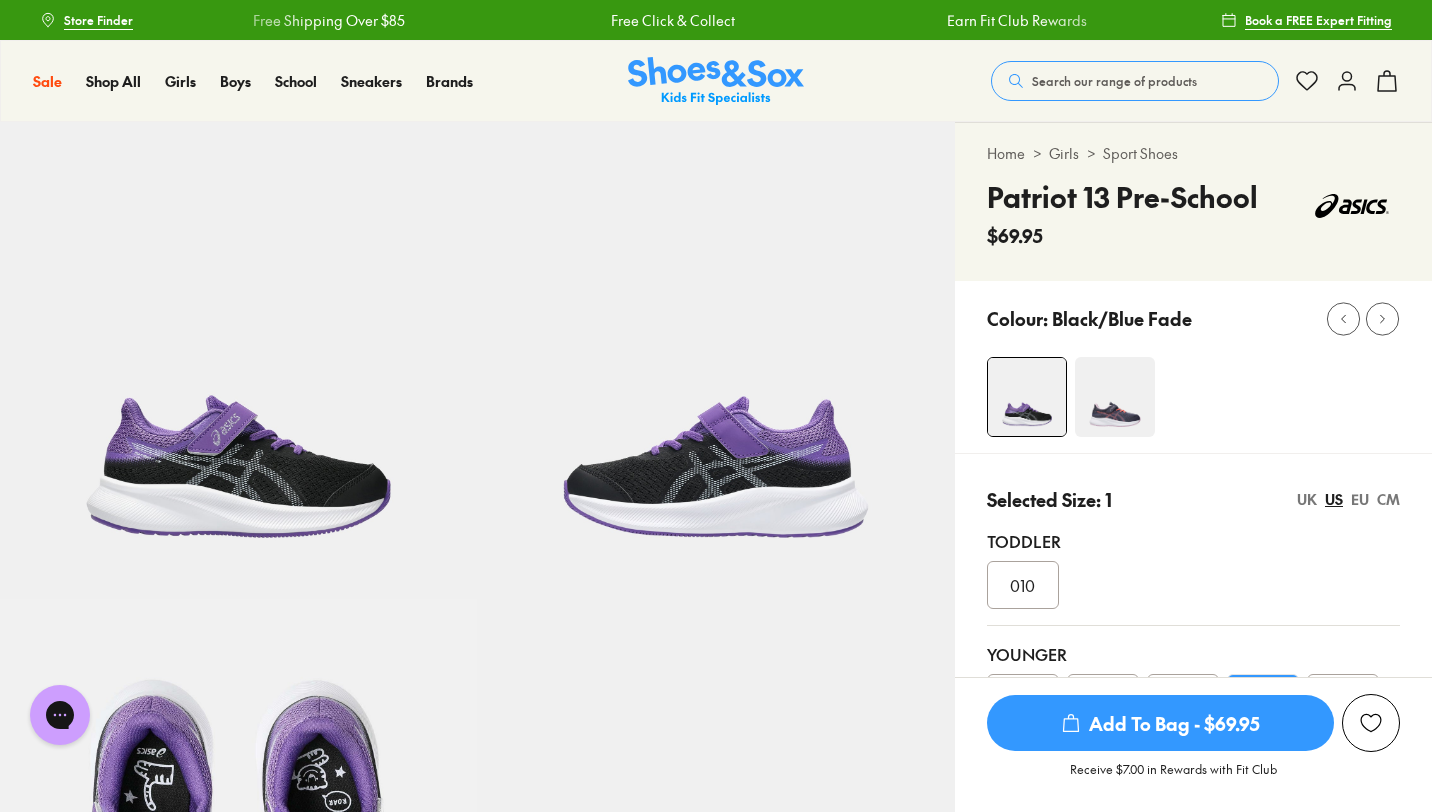 click on "Patriot 13 Pre-School" at bounding box center (1122, 197) 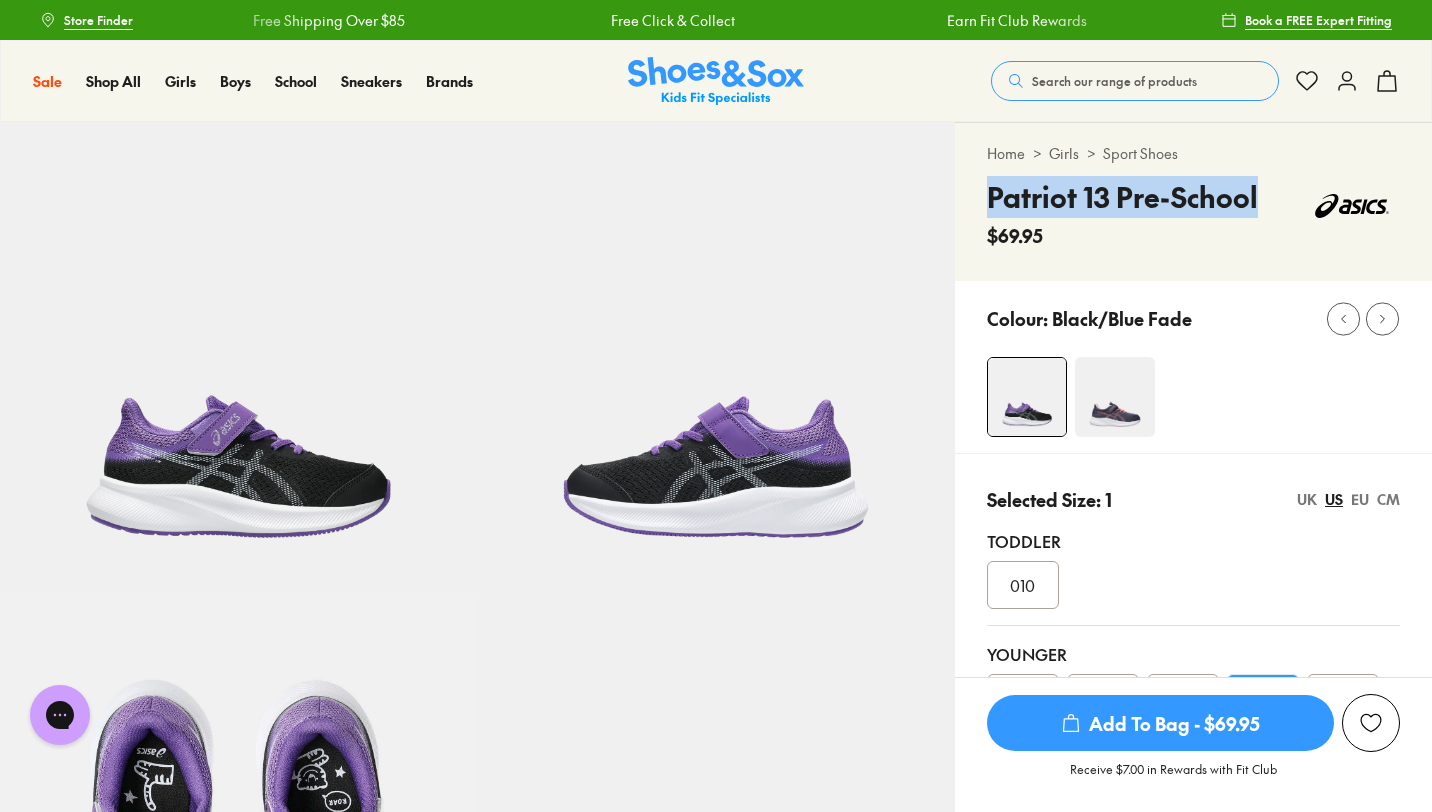 drag, startPoint x: 990, startPoint y: 198, endPoint x: 1268, endPoint y: 188, distance: 278.1798 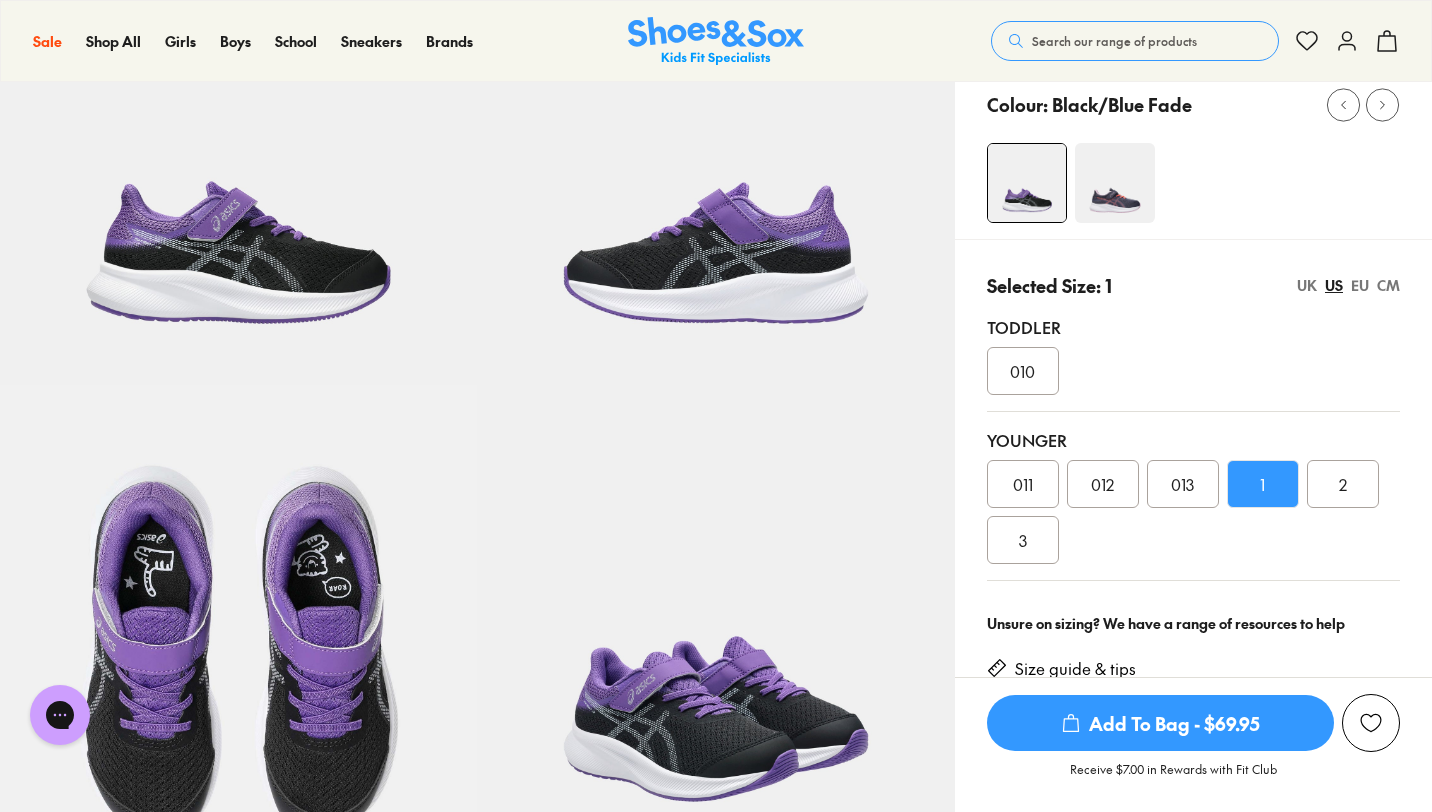 scroll, scrollTop: 0, scrollLeft: 0, axis: both 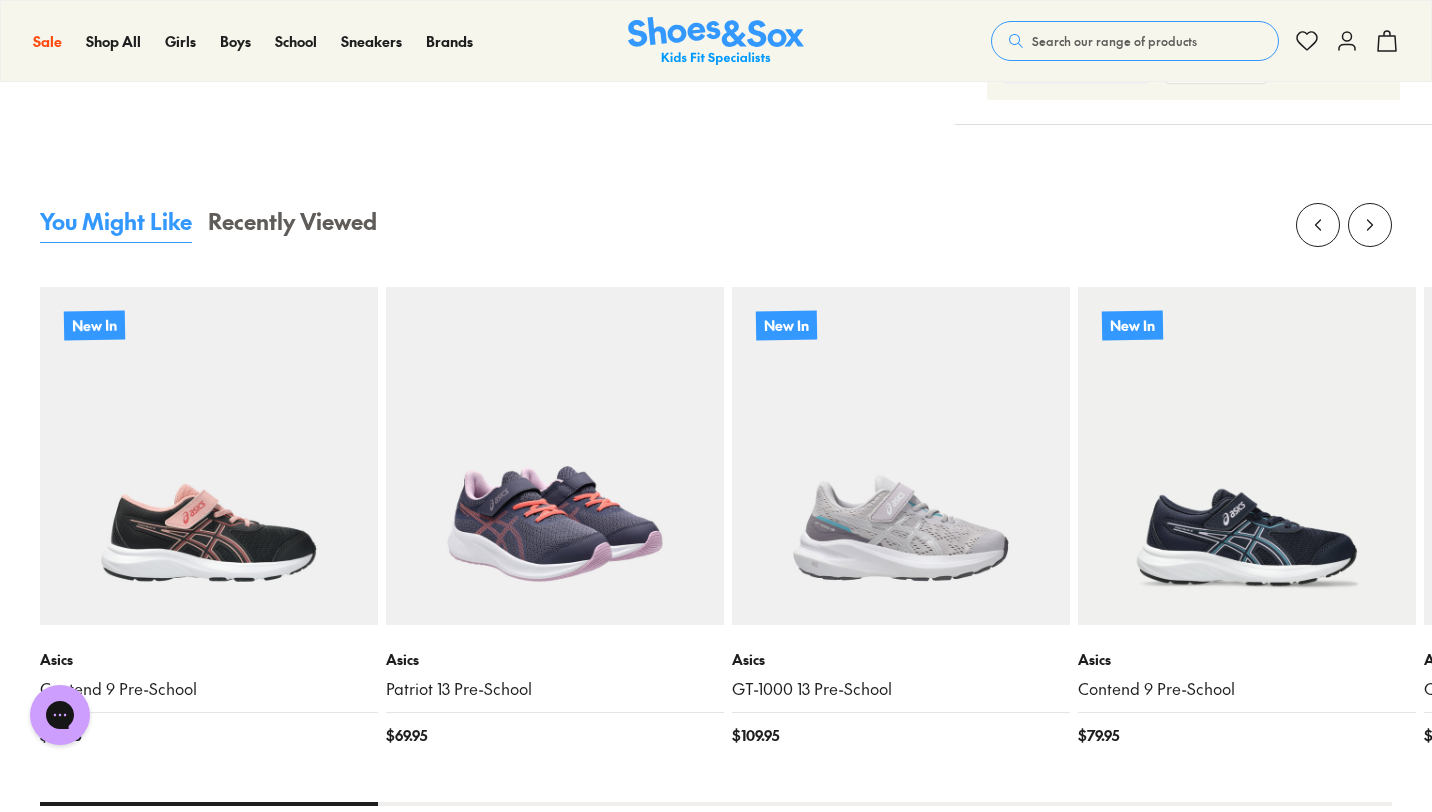 click at bounding box center (555, 456) 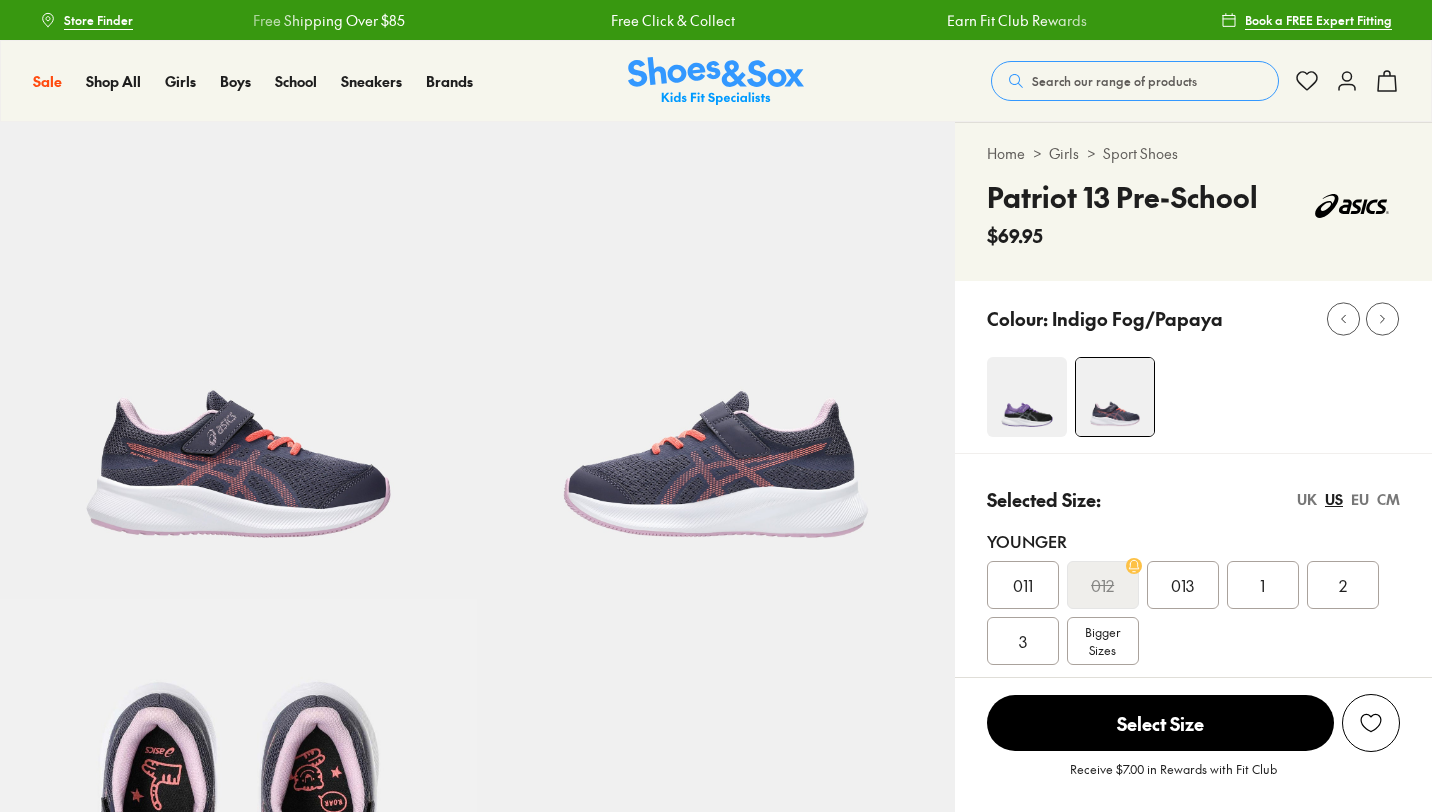 scroll, scrollTop: 0, scrollLeft: 0, axis: both 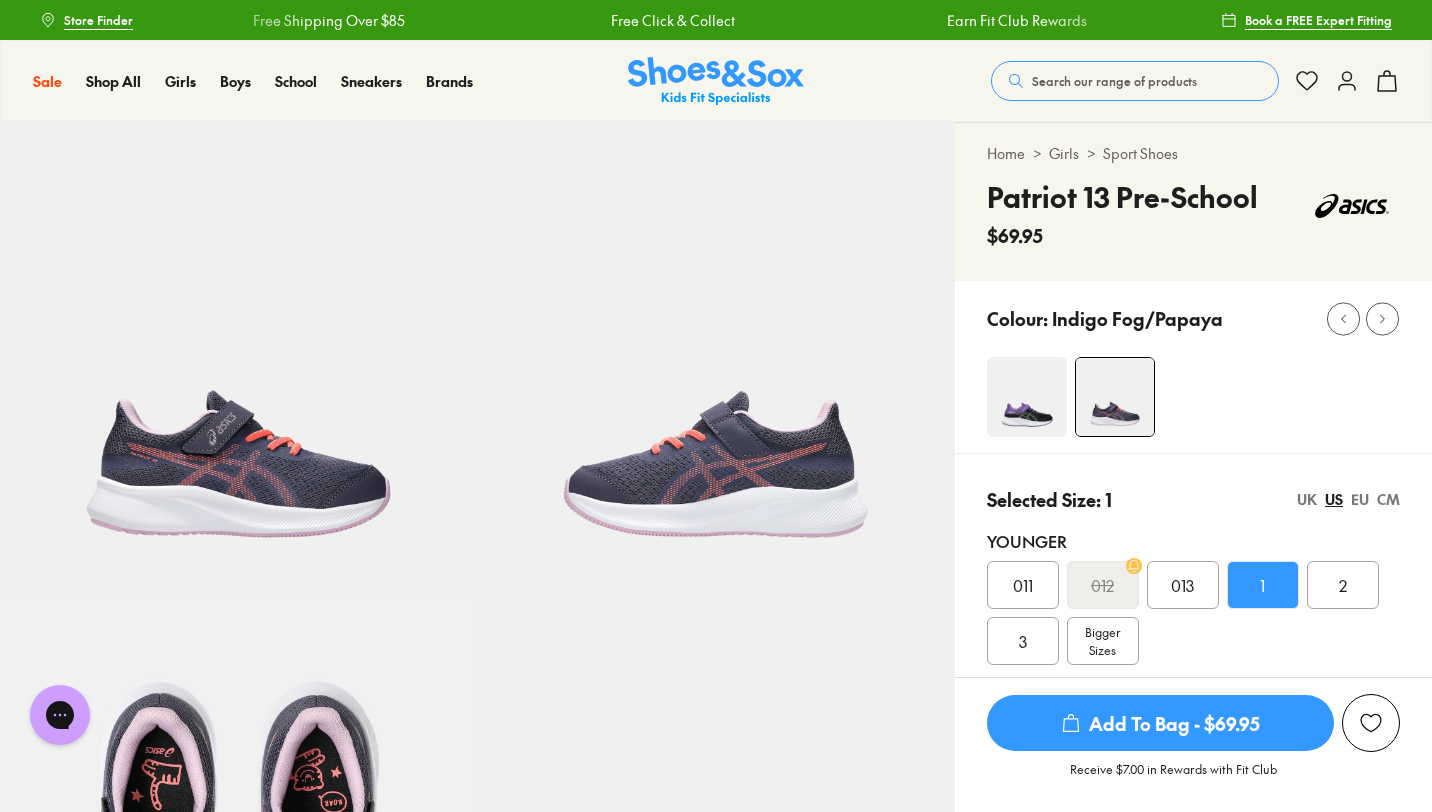 click at bounding box center (1027, 397) 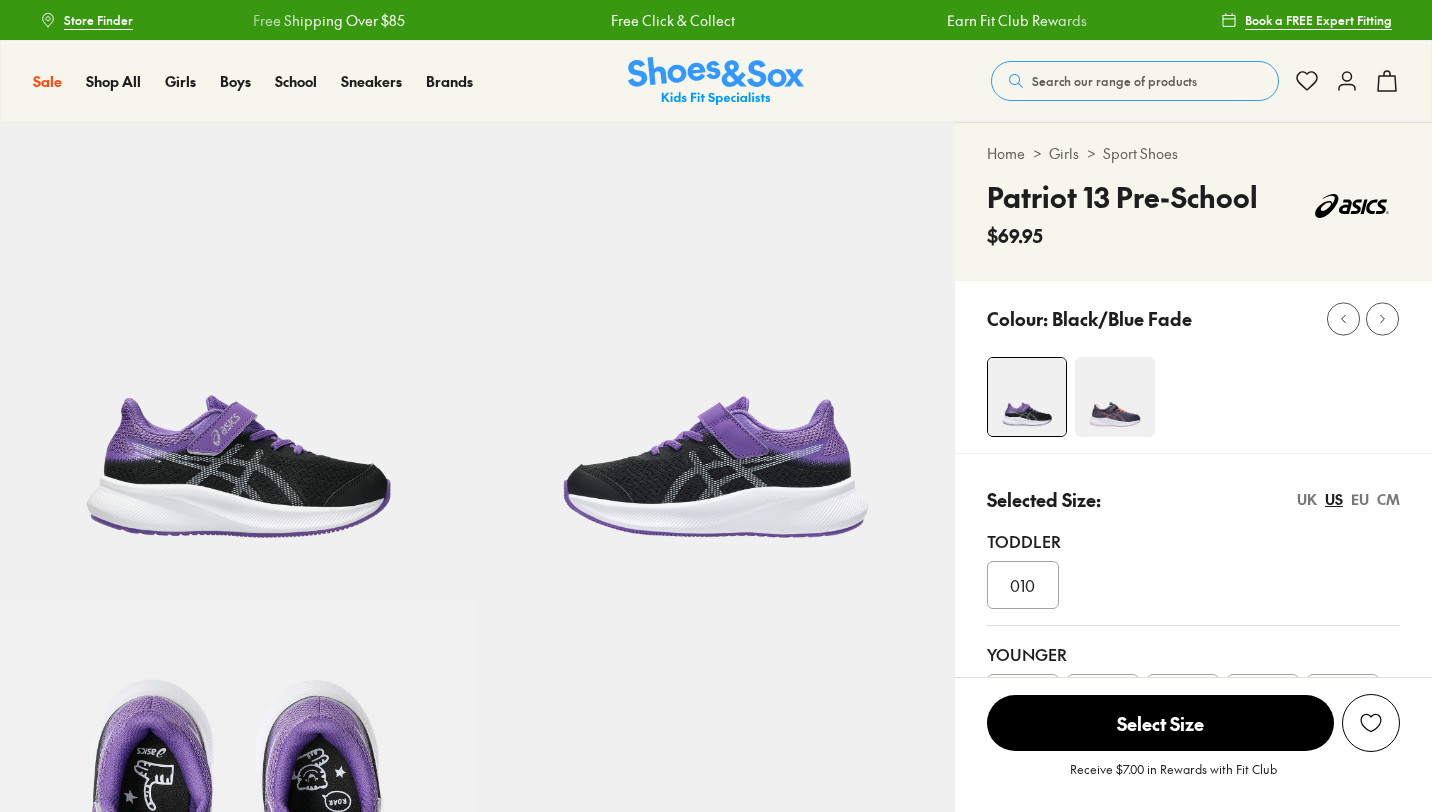scroll, scrollTop: 0, scrollLeft: 0, axis: both 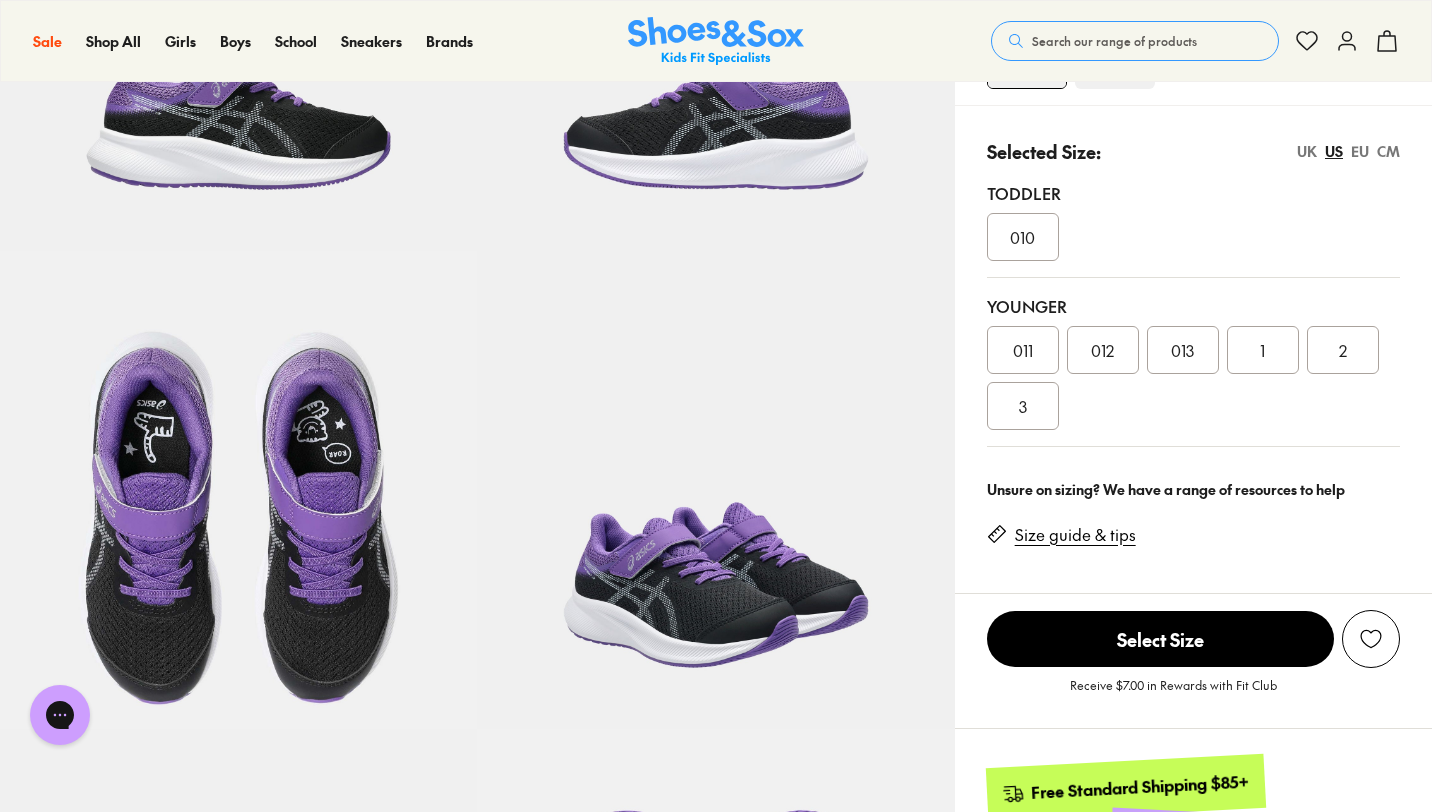 click on "1" at bounding box center (1263, 350) 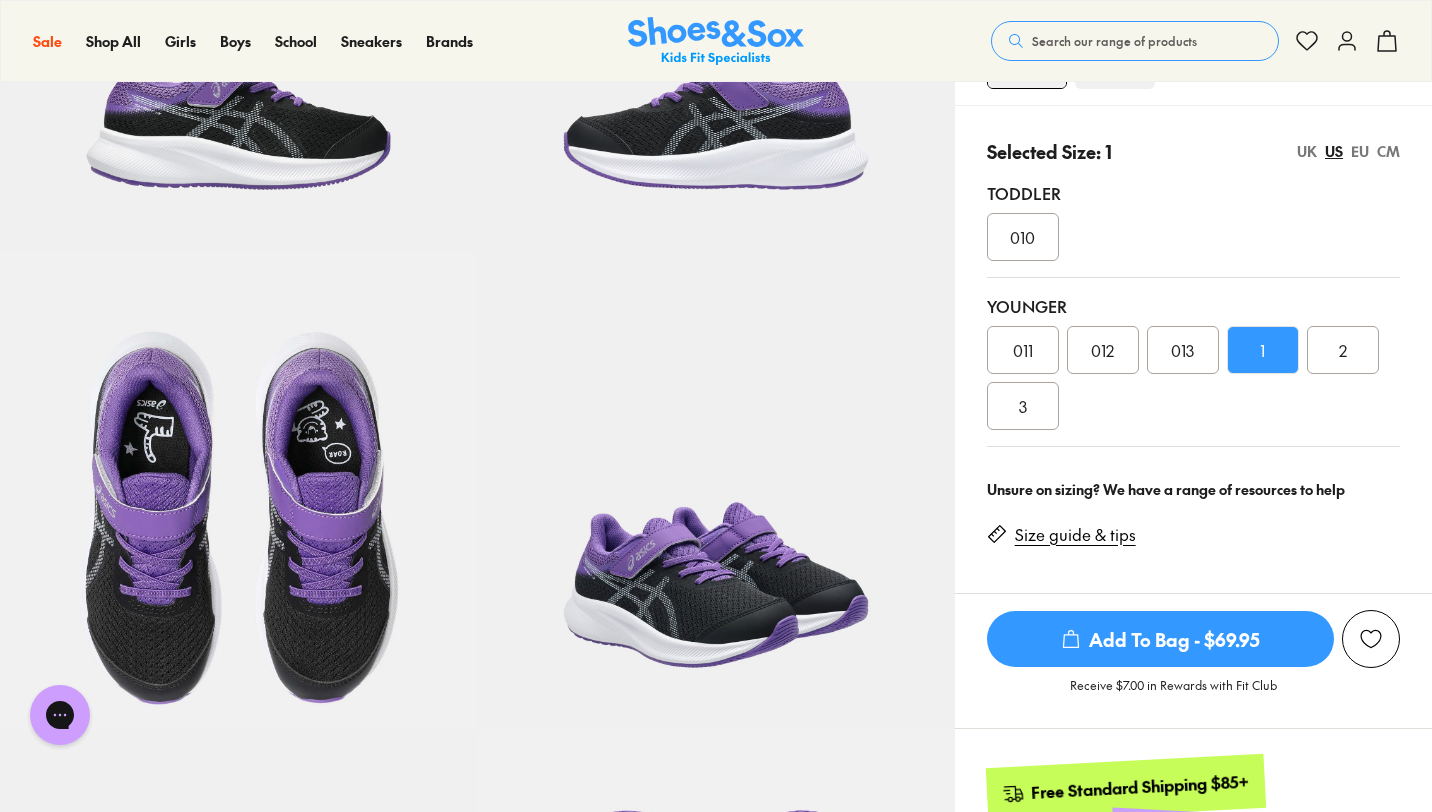 click on "Add To Bag - $69.95" at bounding box center (1160, 639) 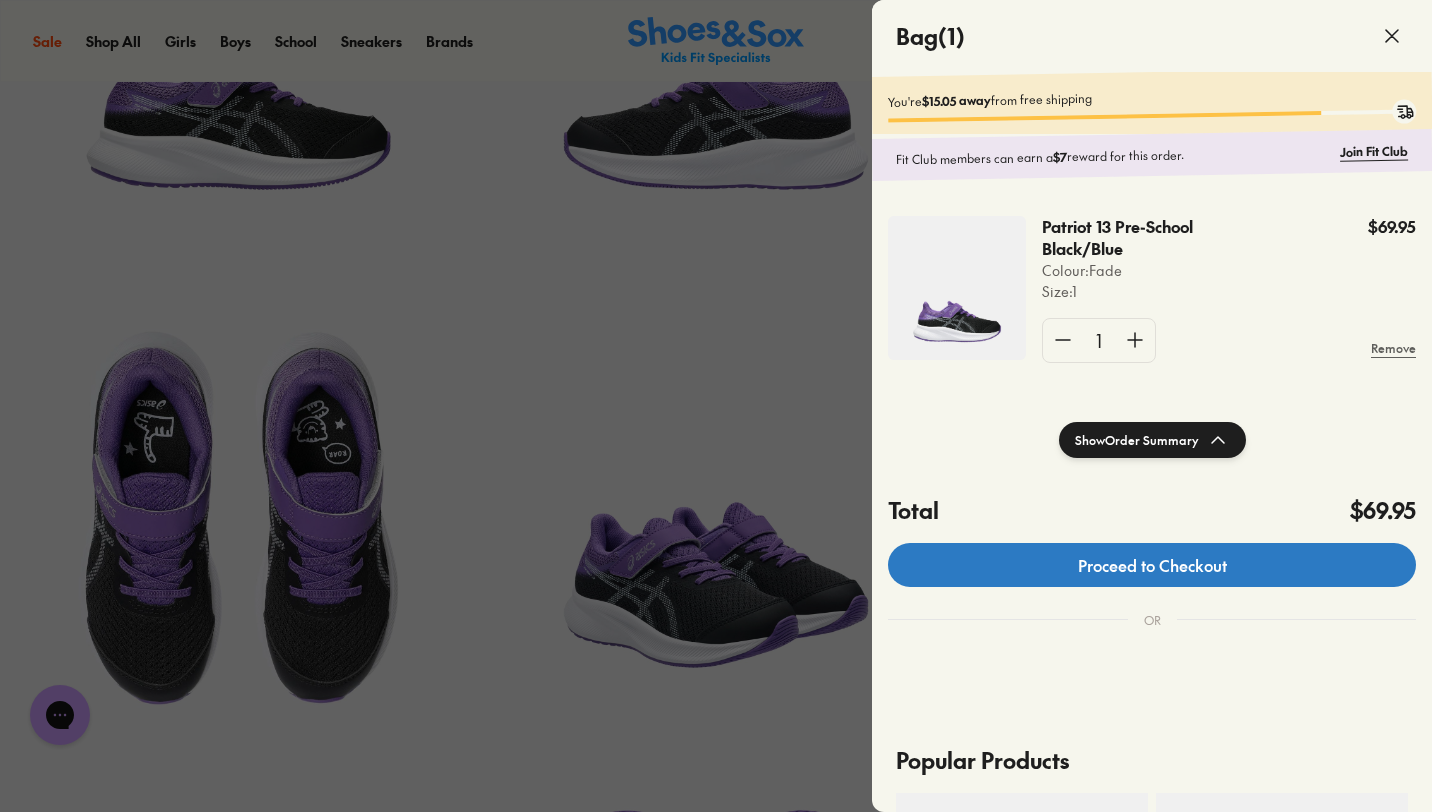 click on "Proceed to Checkout" 